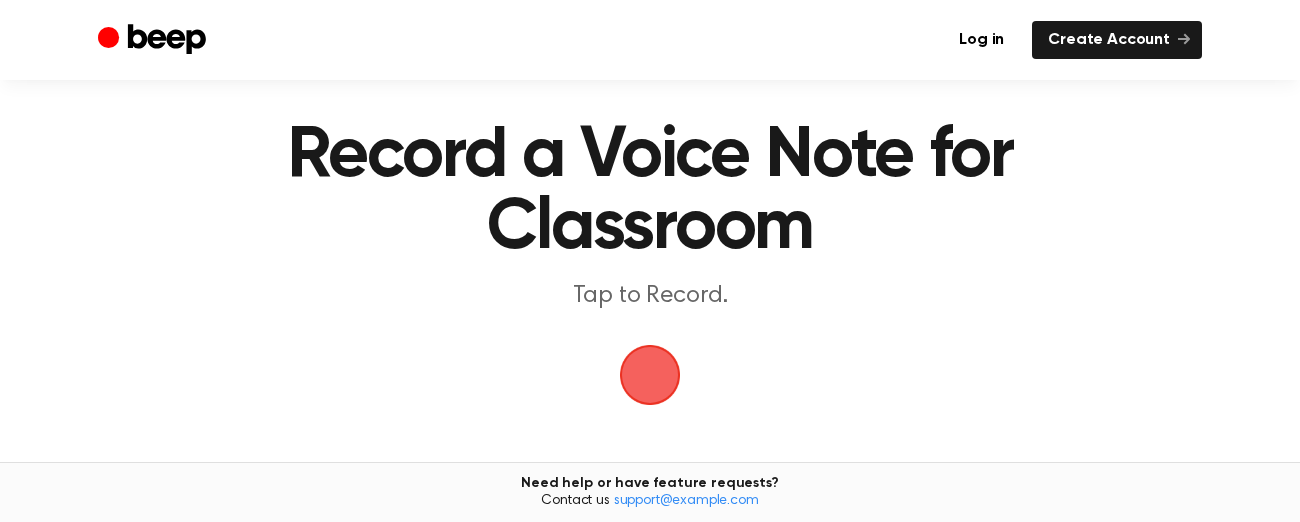 scroll, scrollTop: 41, scrollLeft: 0, axis: vertical 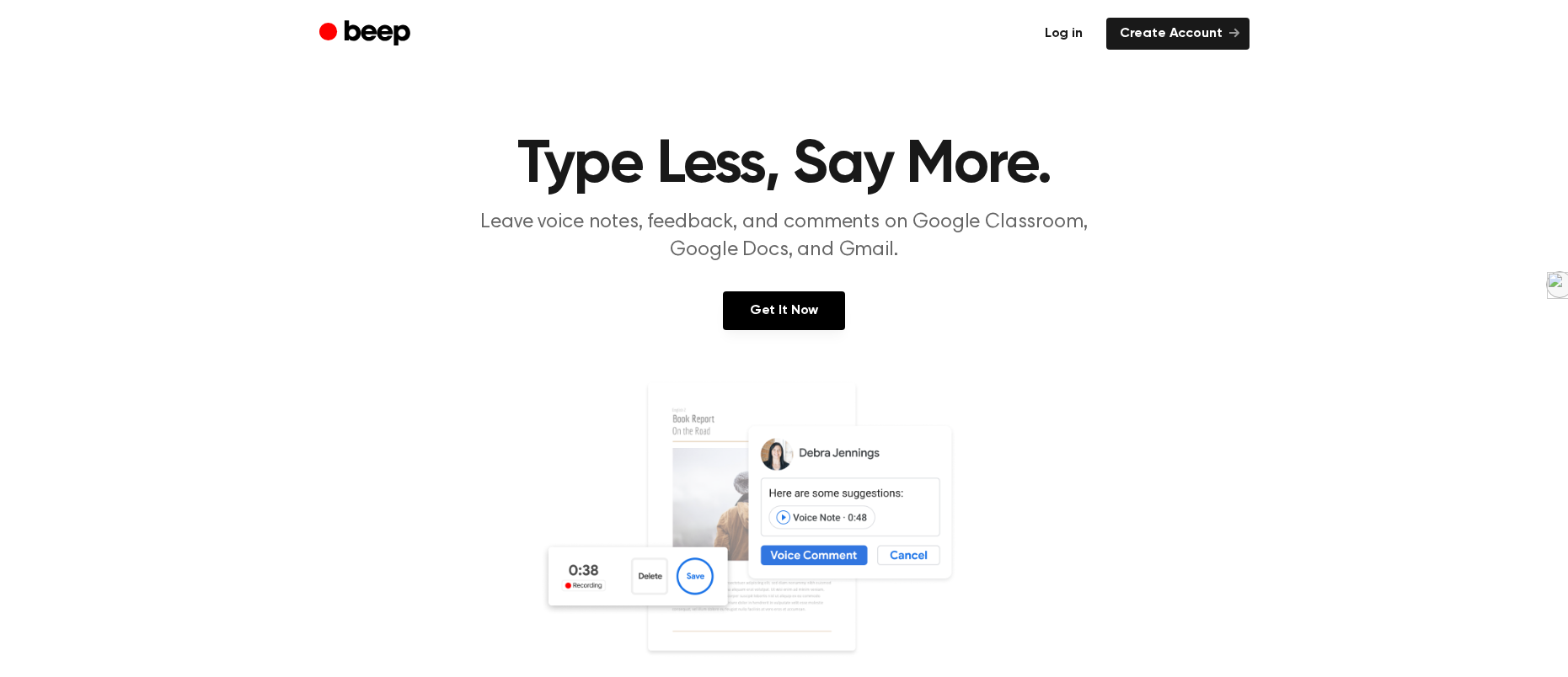 click on "Log in" at bounding box center (1063, 34) 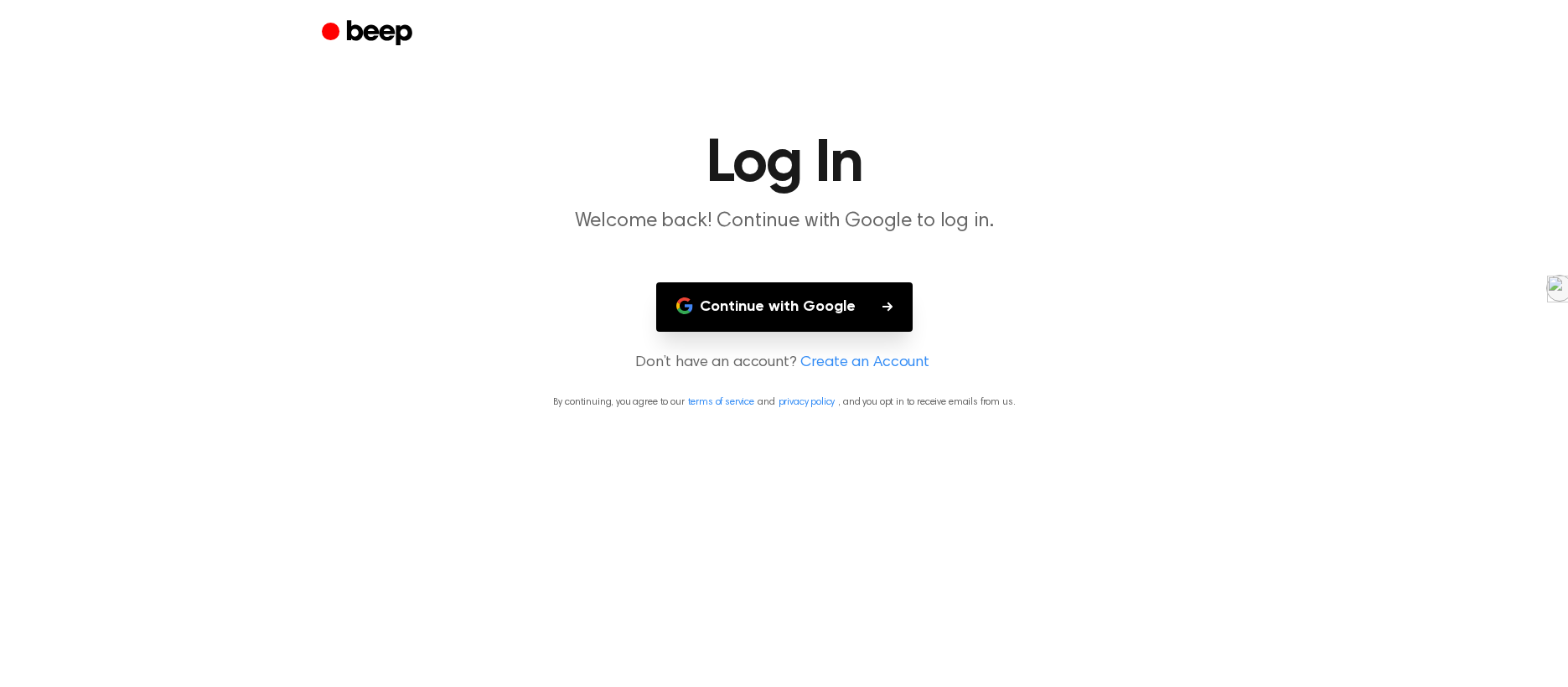 click on "Continue with Google" at bounding box center (784, 307) 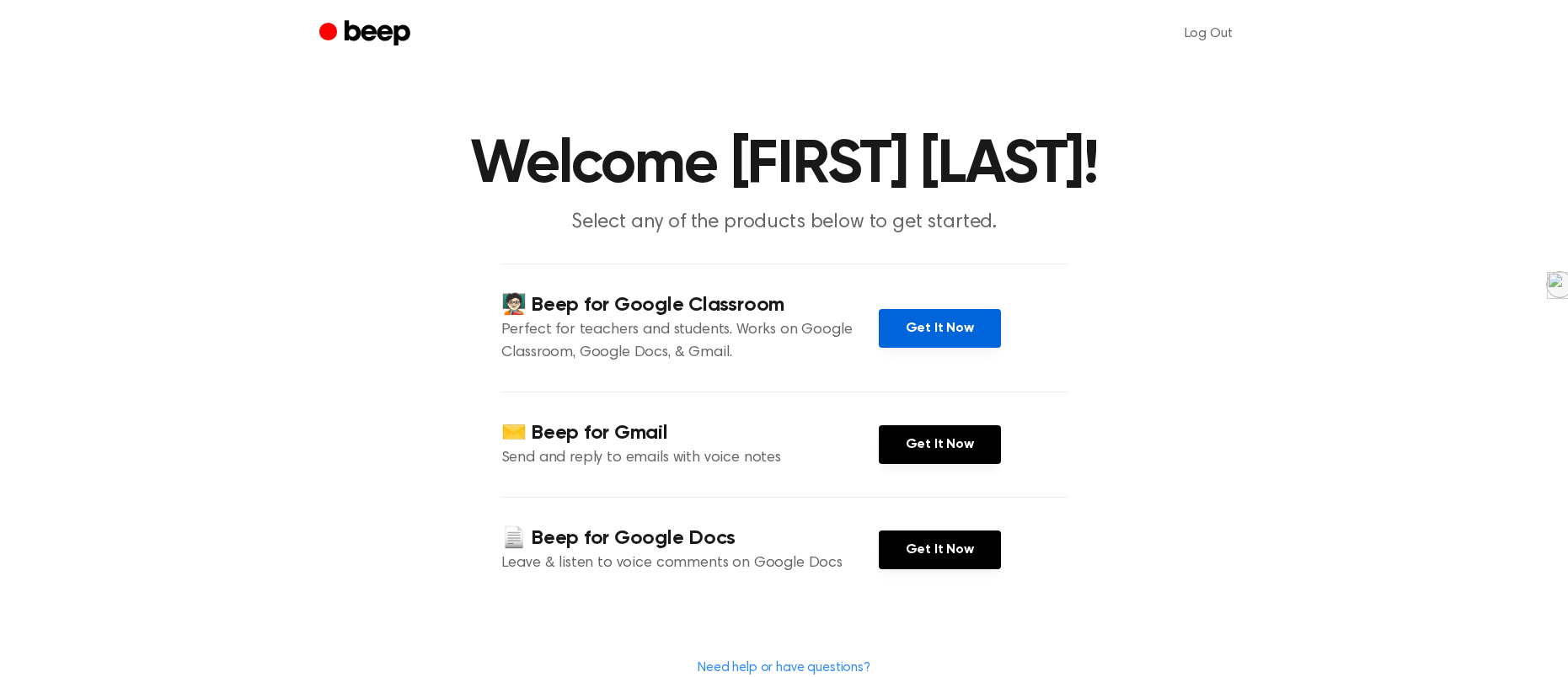 click on "Get It Now" at bounding box center (939, 328) 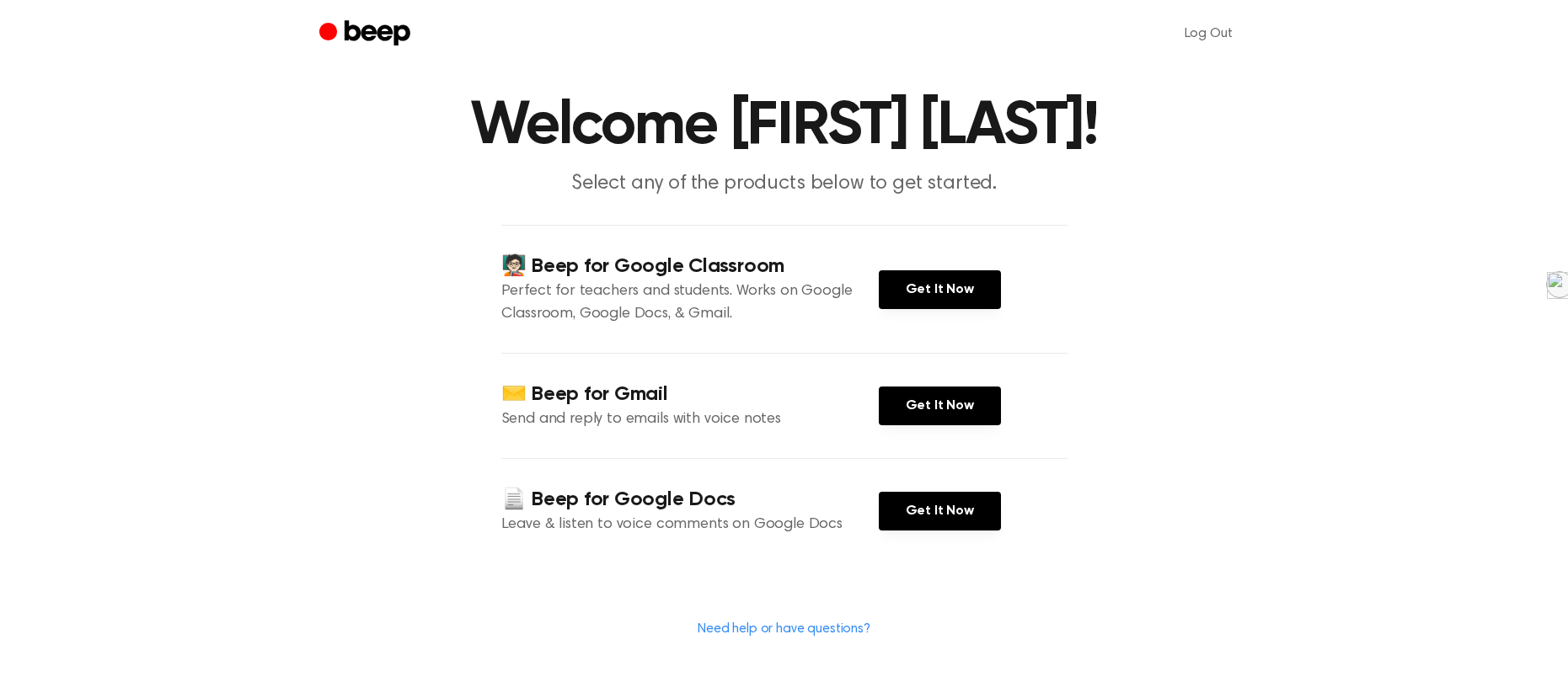 scroll, scrollTop: 0, scrollLeft: 0, axis: both 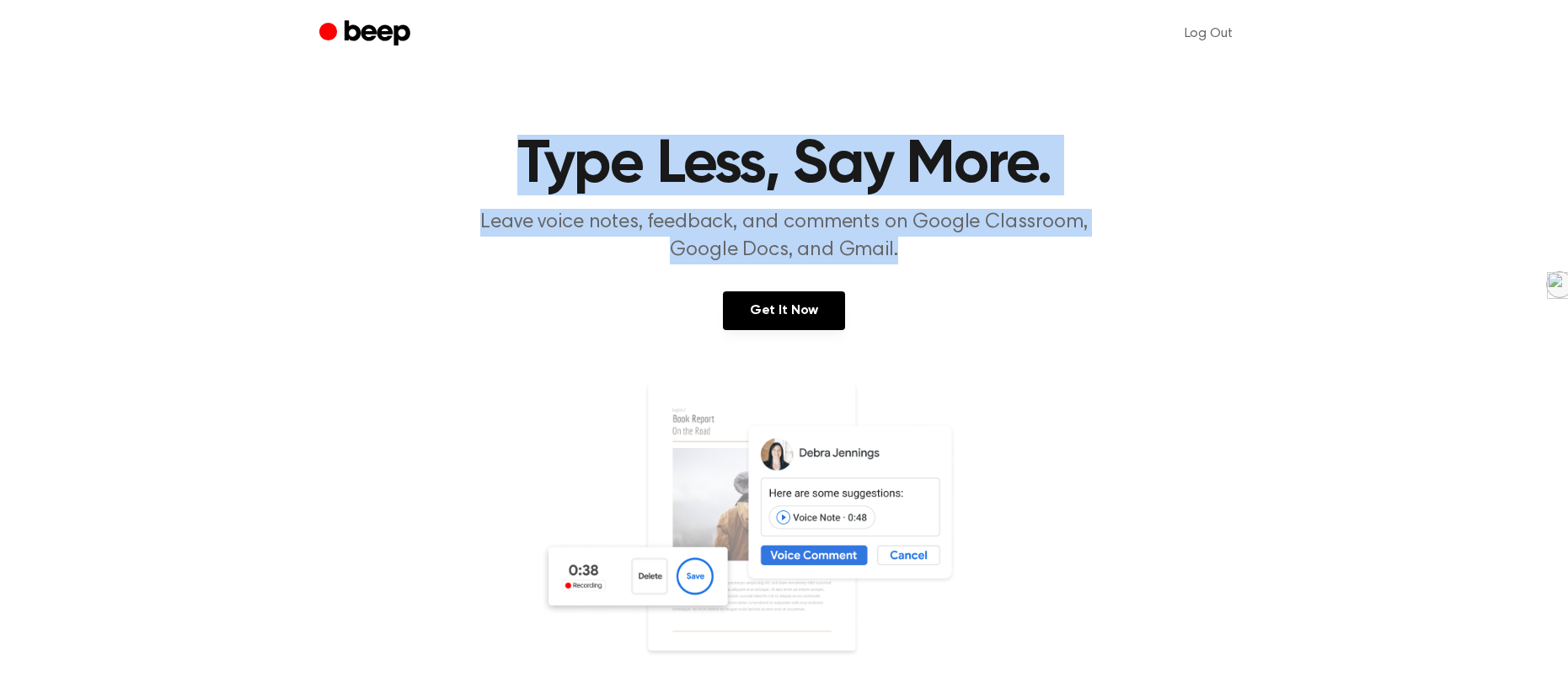 drag, startPoint x: 515, startPoint y: 147, endPoint x: 935, endPoint y: 246, distance: 431.51014 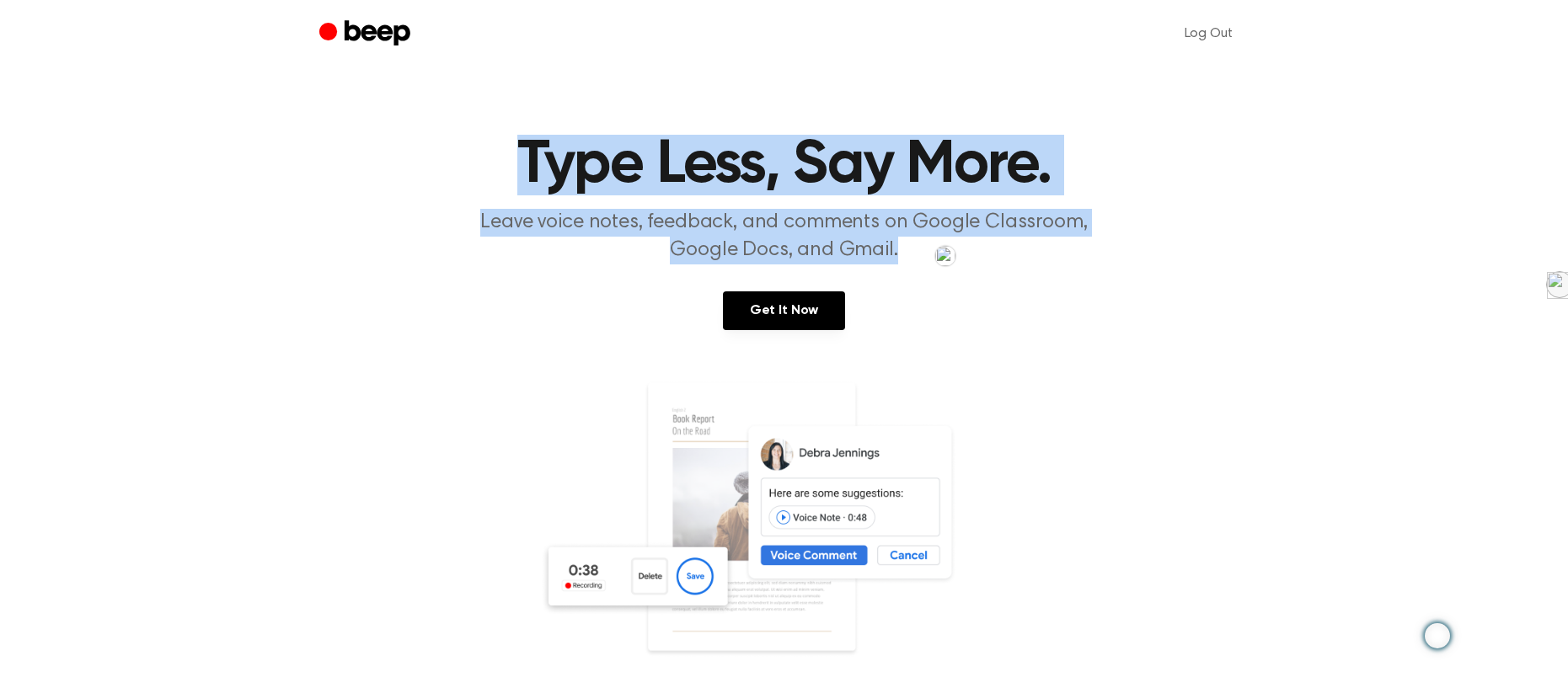 copy on "Type Less, Say More. Leave voice notes, feedback, and comments on Google Classroom, Google Docs, and Gmail." 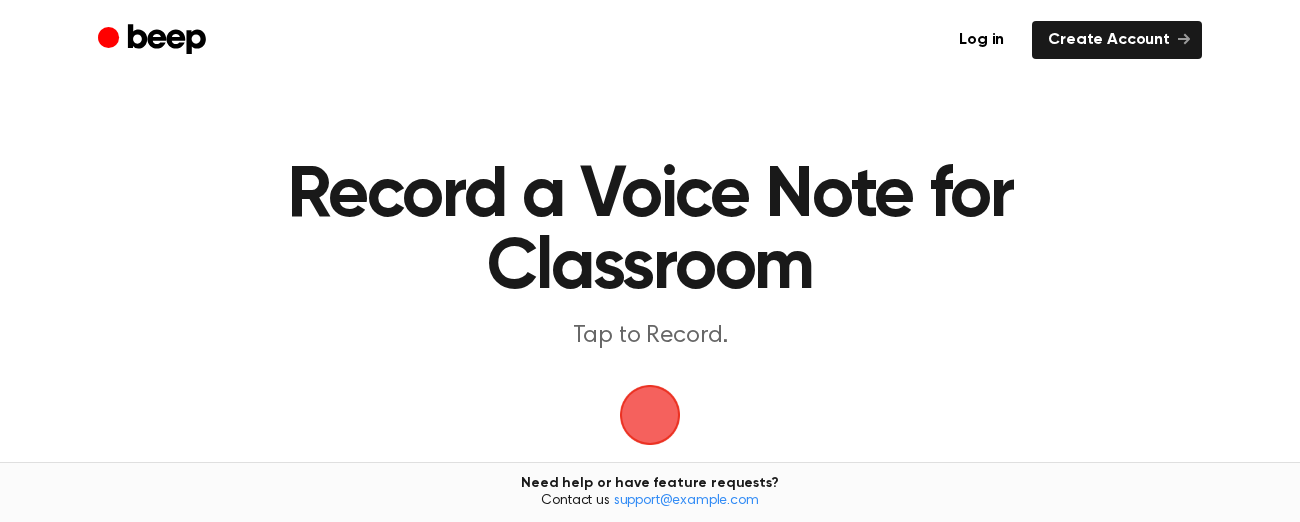 scroll, scrollTop: 0, scrollLeft: 0, axis: both 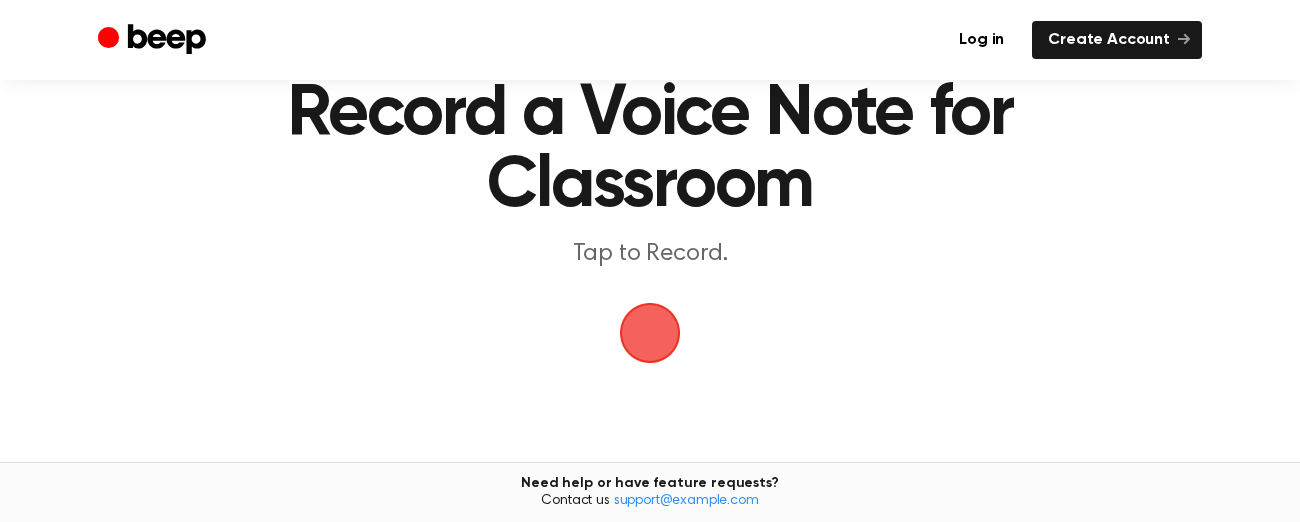 click at bounding box center [650, 333] 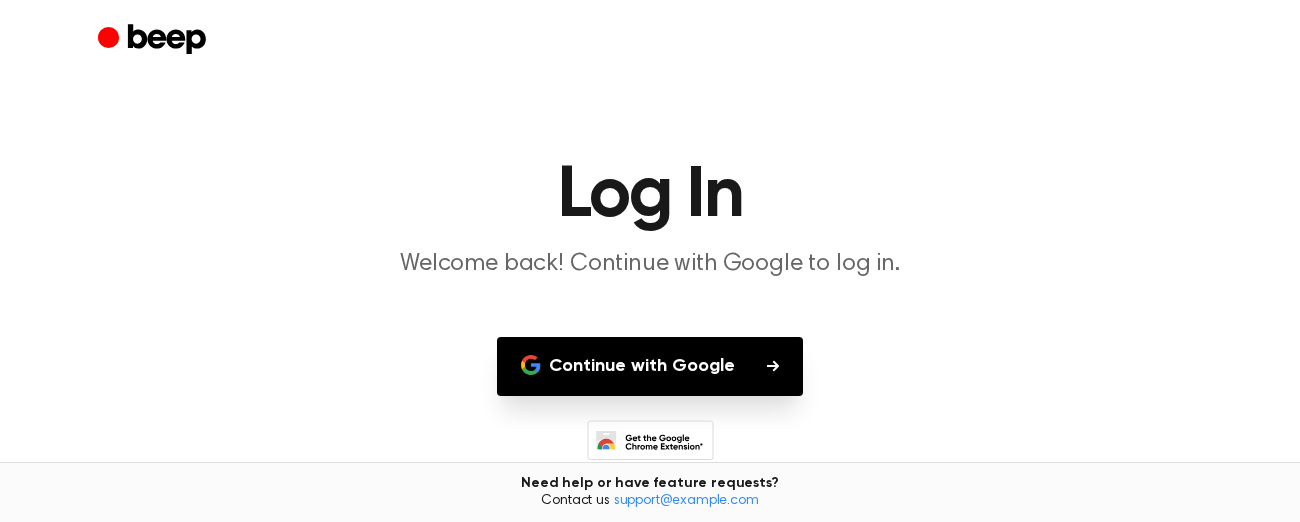 click on "Continue with Google" at bounding box center (650, 366) 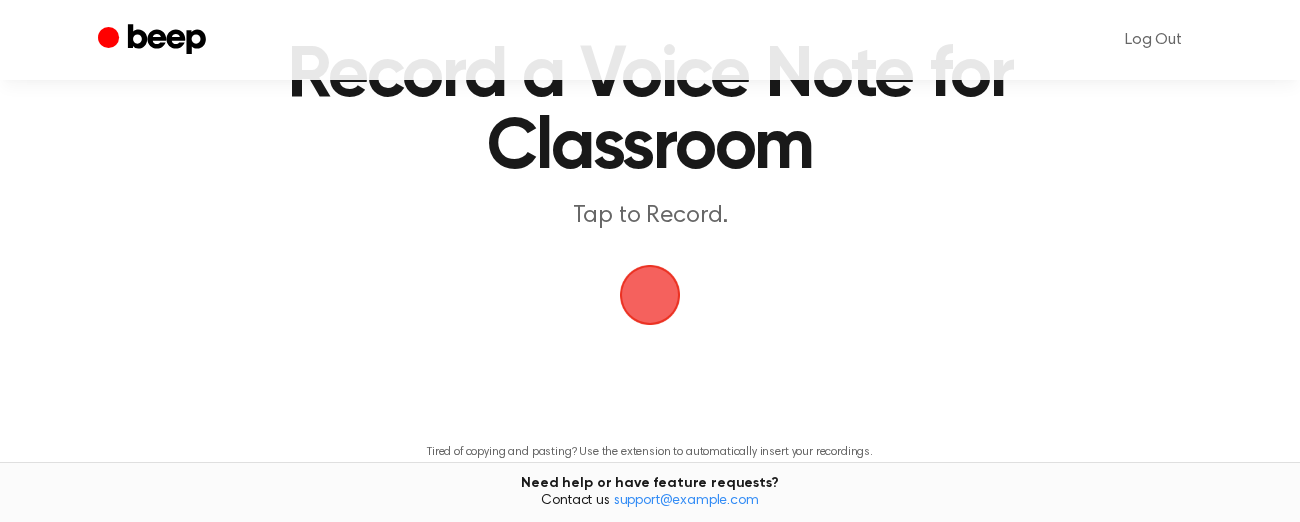 scroll, scrollTop: 203, scrollLeft: 0, axis: vertical 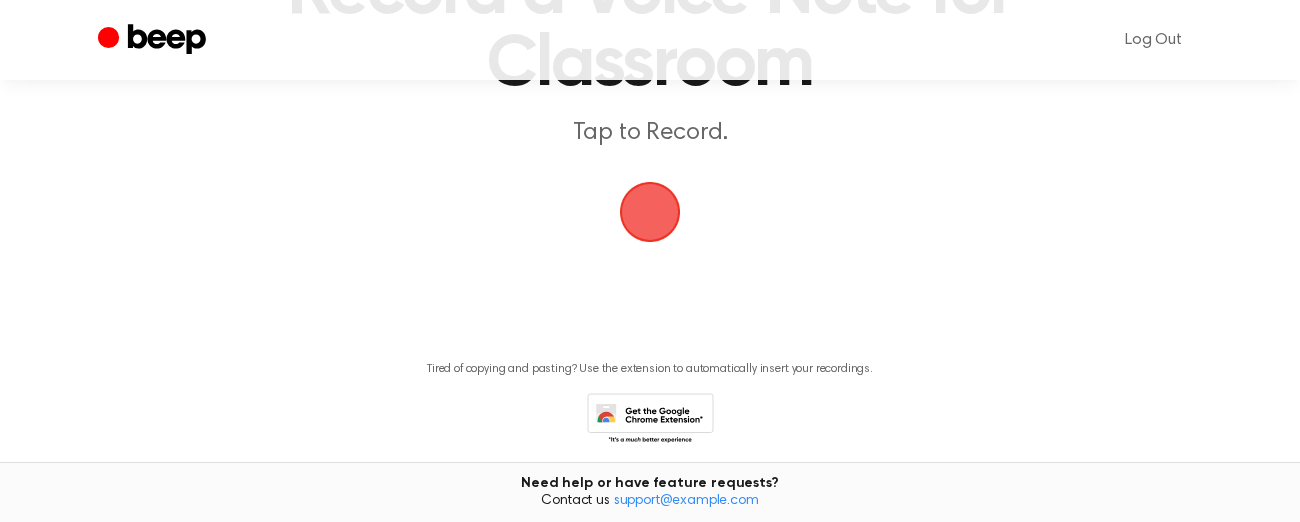 click at bounding box center (650, 212) 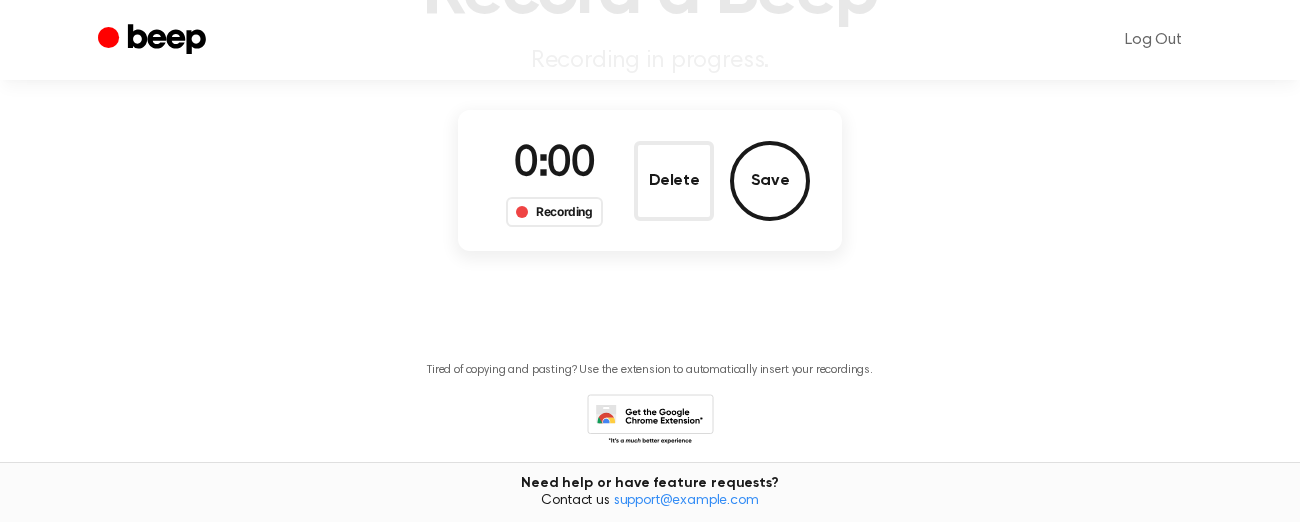 scroll, scrollTop: 204, scrollLeft: 0, axis: vertical 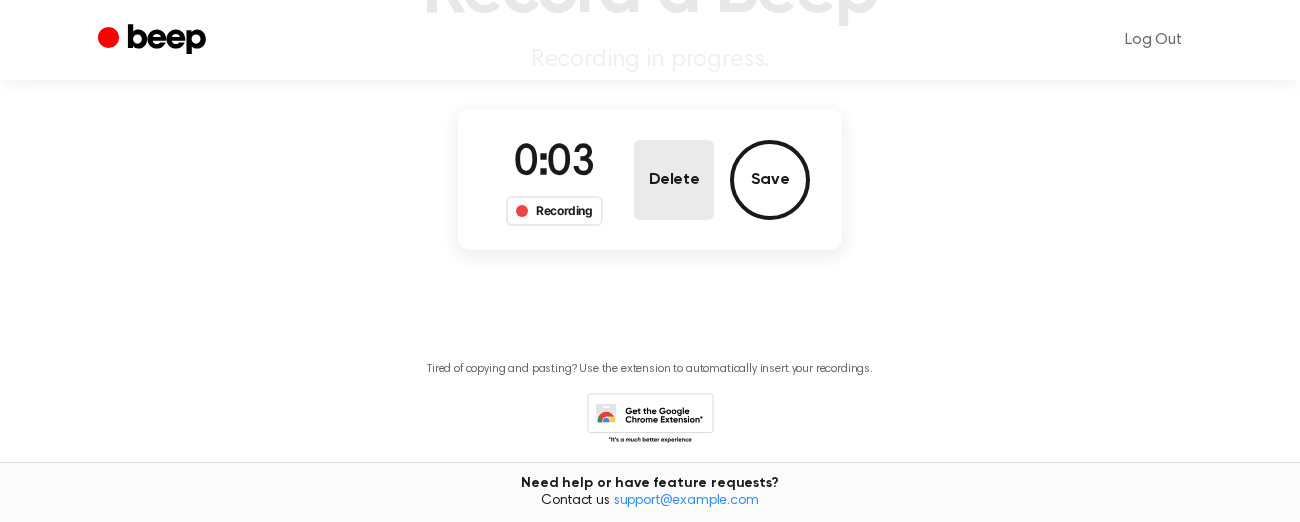 click on "Delete" at bounding box center (674, 180) 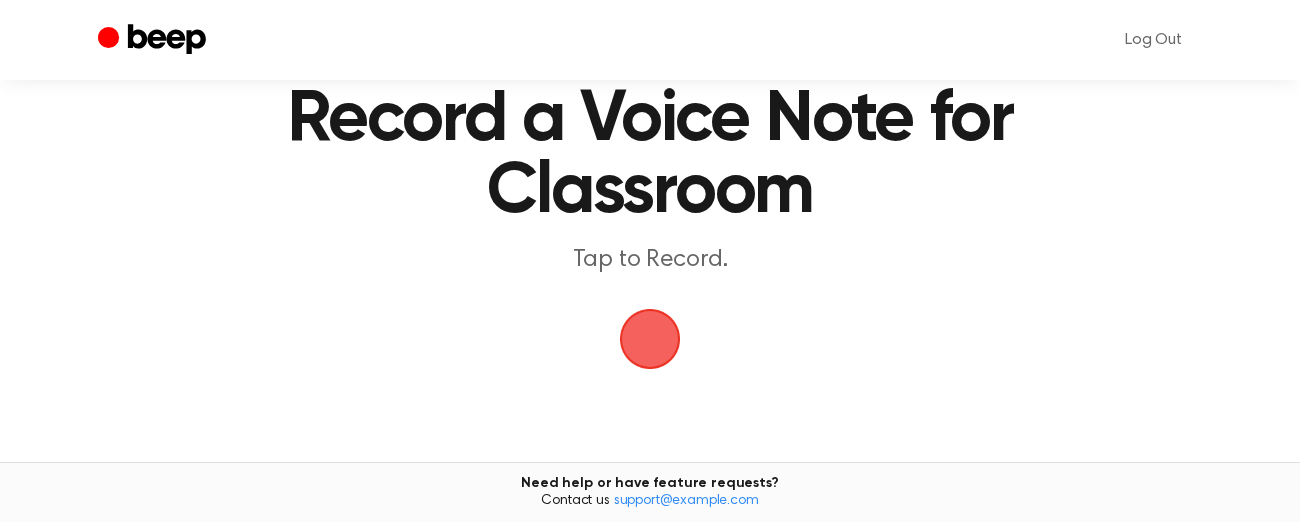 scroll, scrollTop: 77, scrollLeft: 0, axis: vertical 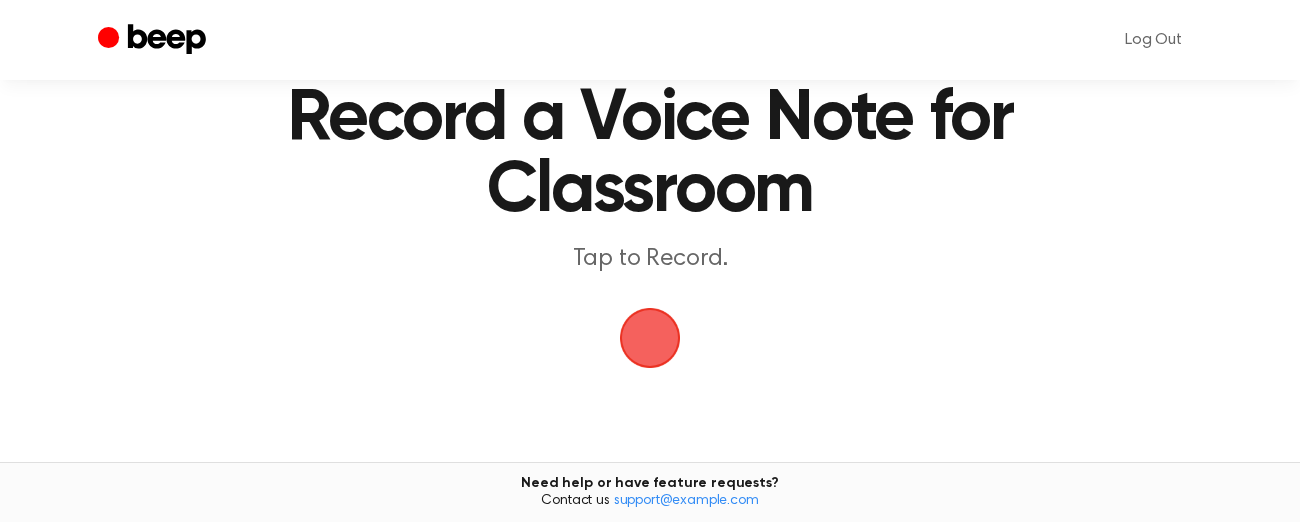 click at bounding box center (650, 338) 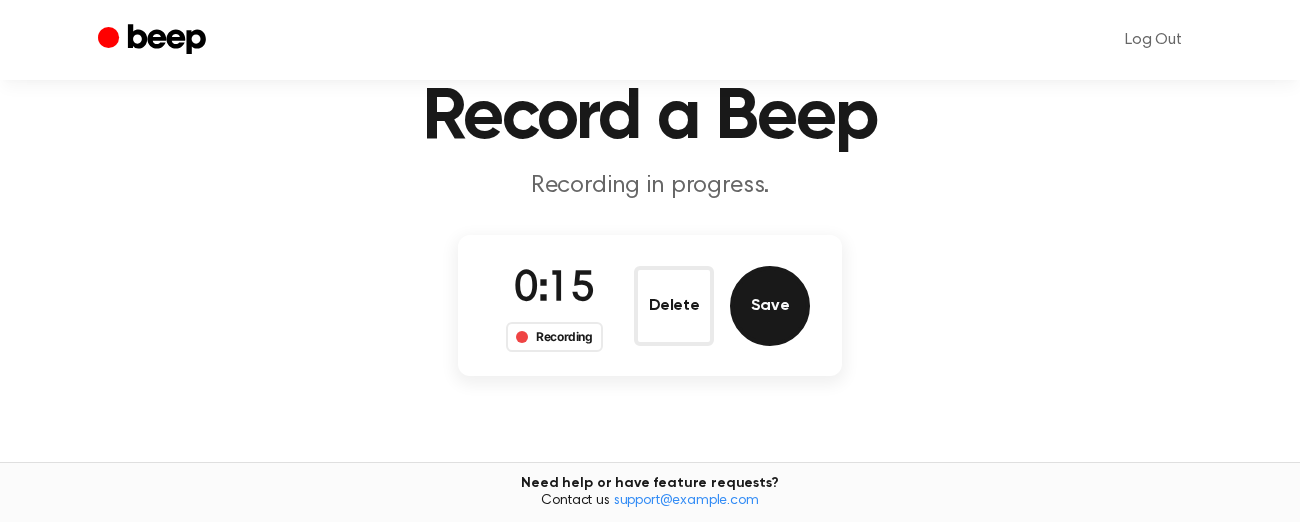 click on "Save" at bounding box center (770, 306) 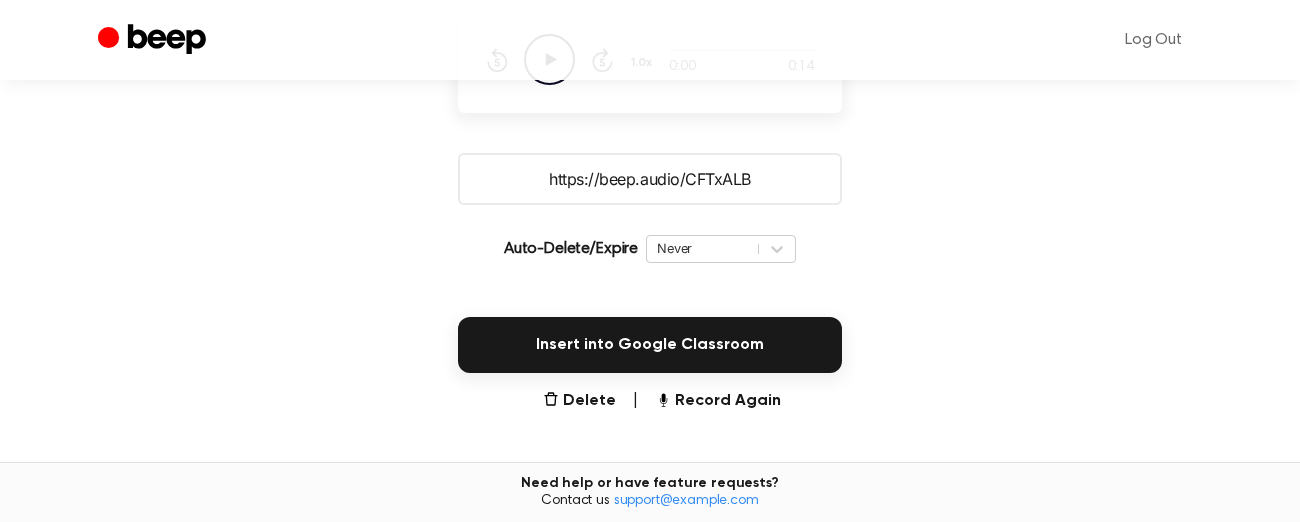 scroll, scrollTop: 344, scrollLeft: 0, axis: vertical 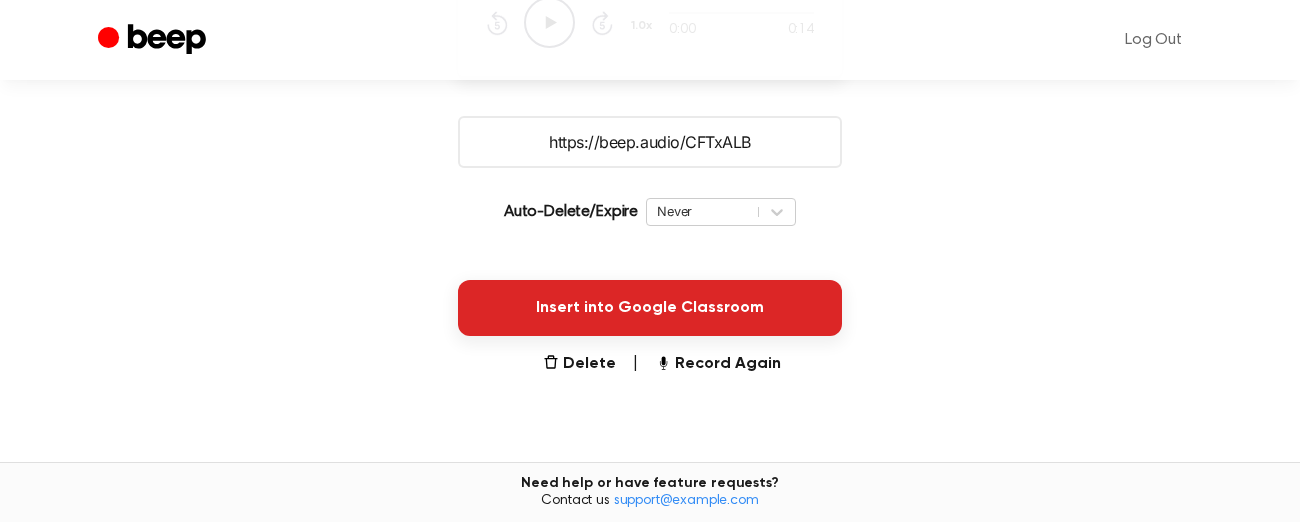 click on "Insert into Google Classroom" at bounding box center [650, 308] 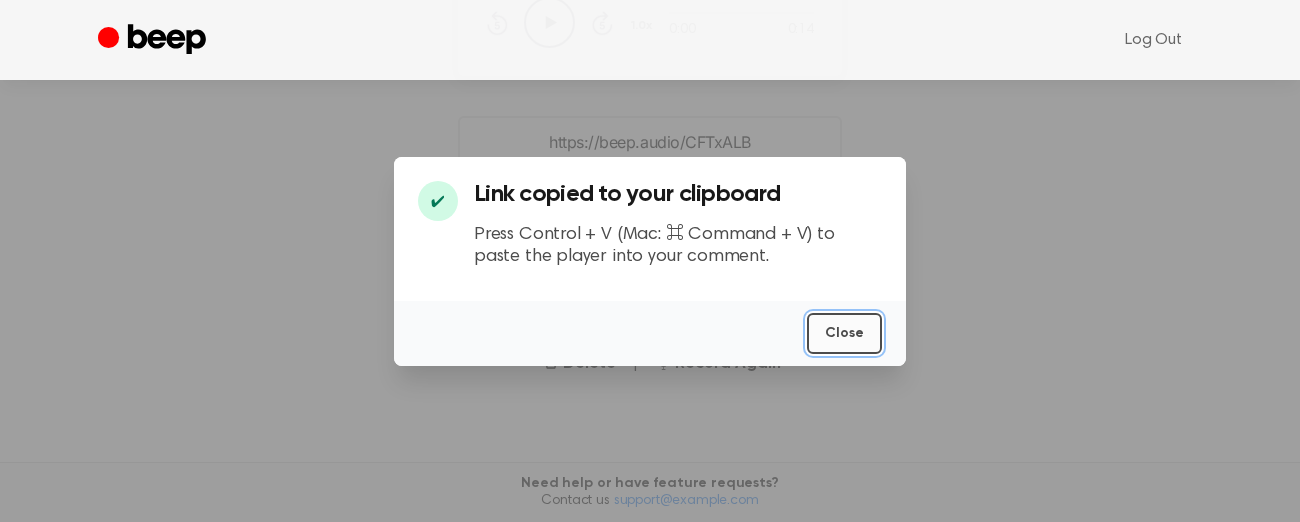 click on "Close" at bounding box center (844, 333) 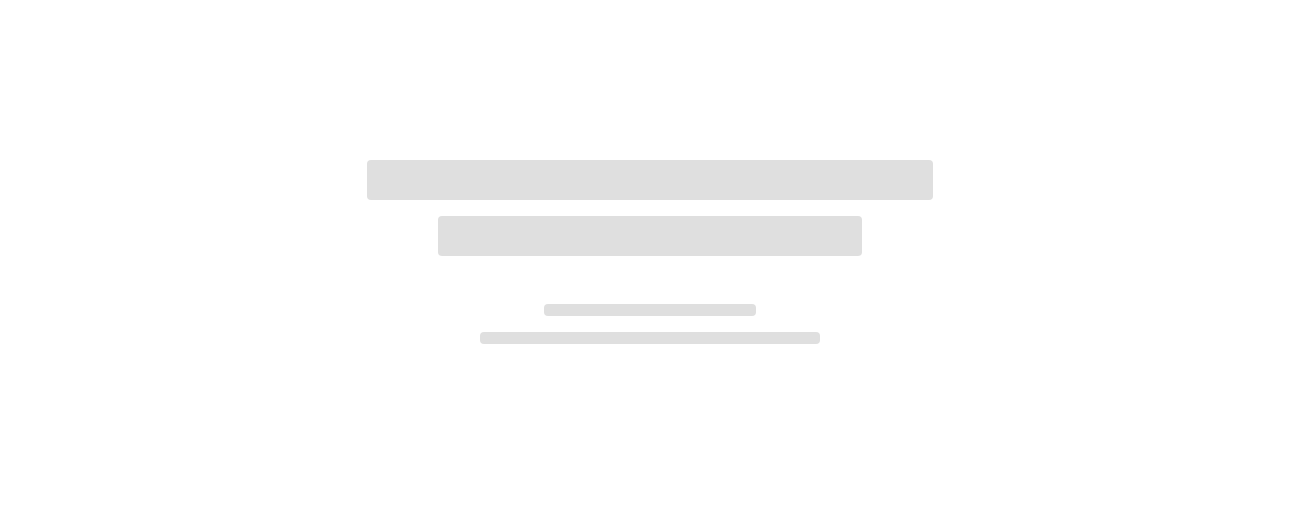 scroll, scrollTop: 0, scrollLeft: 0, axis: both 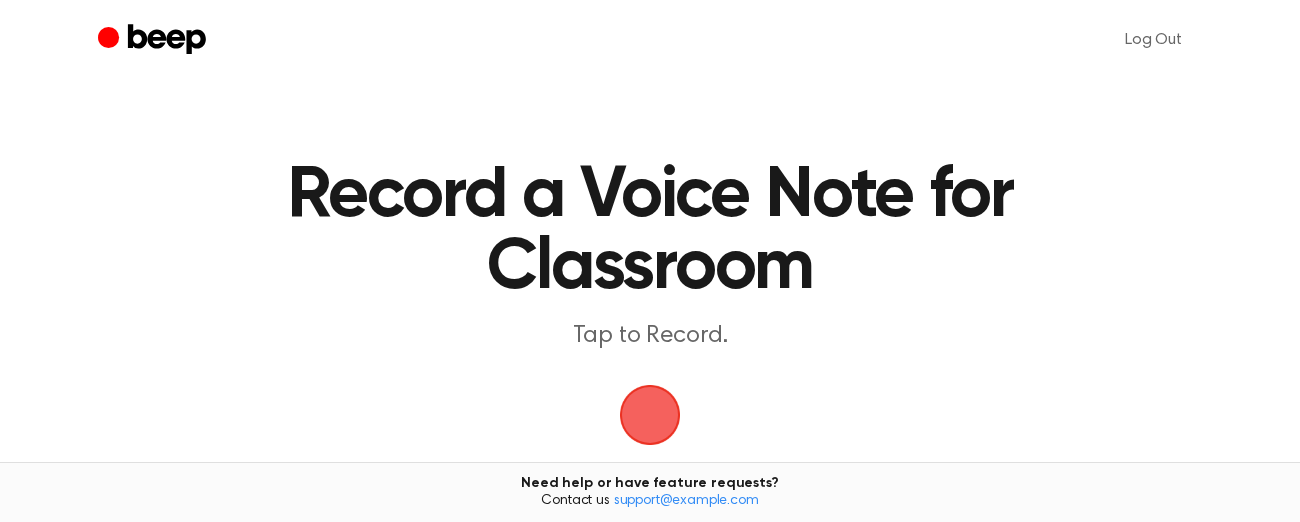 click at bounding box center (650, 415) 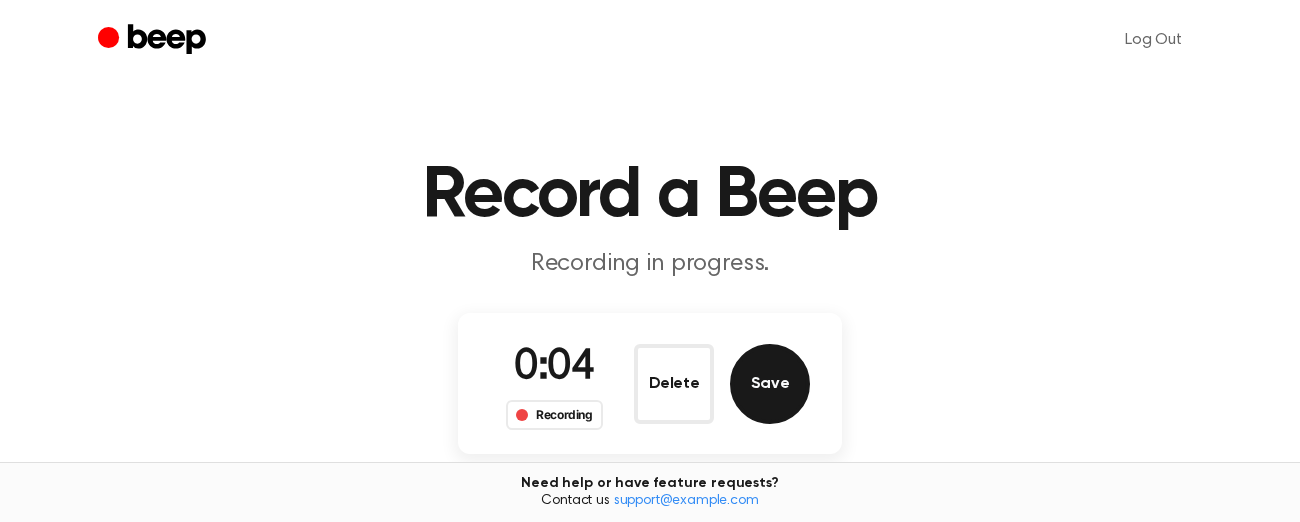 click on "Save" at bounding box center [770, 384] 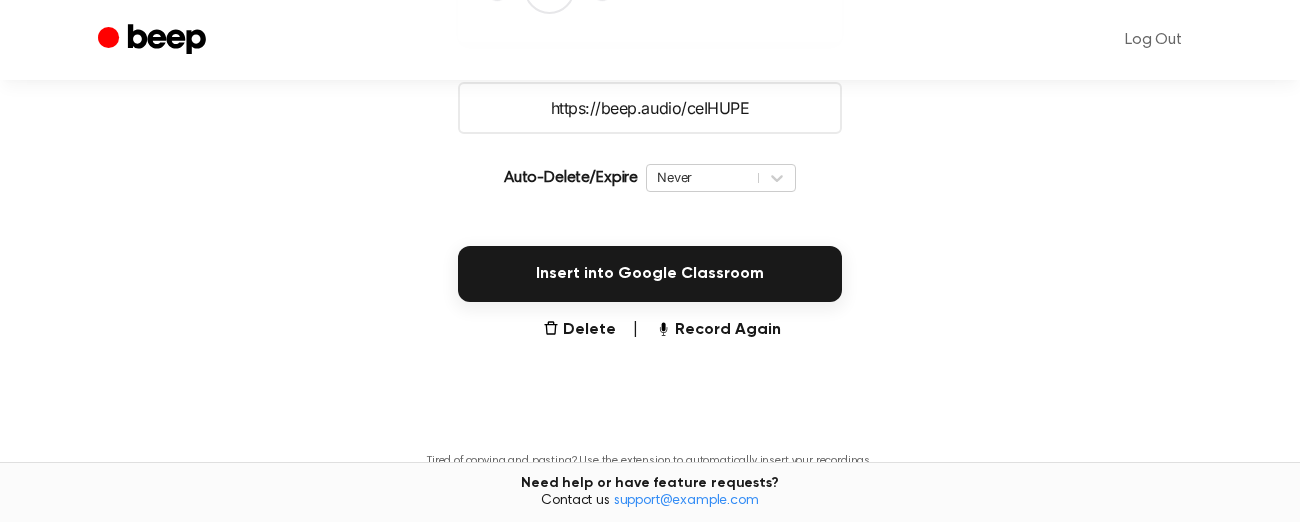 scroll, scrollTop: 384, scrollLeft: 0, axis: vertical 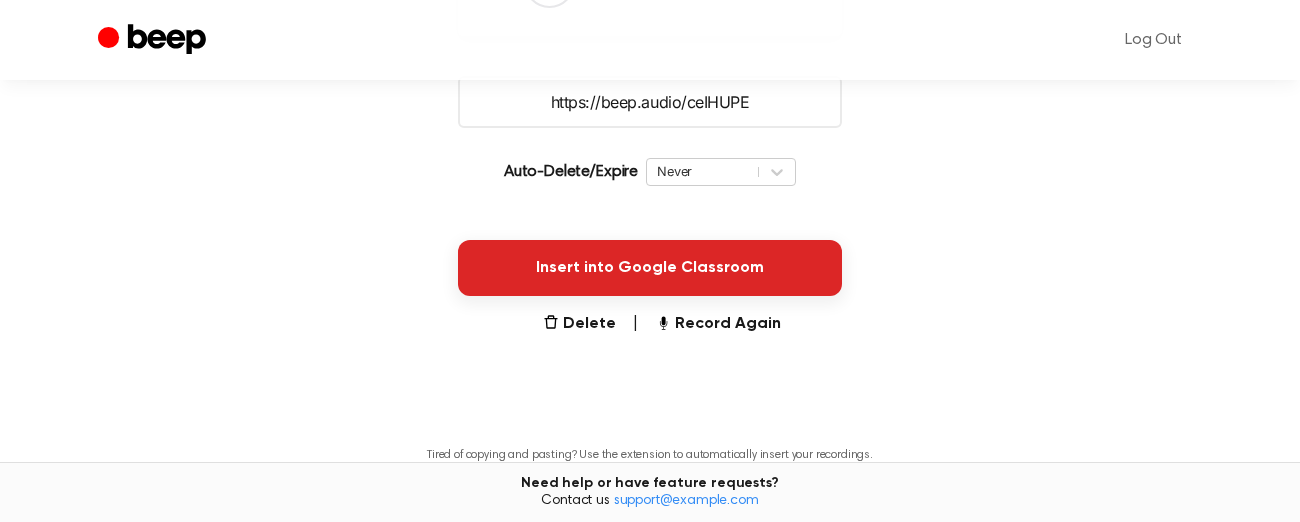 click on "Insert into Google Classroom" at bounding box center (650, 268) 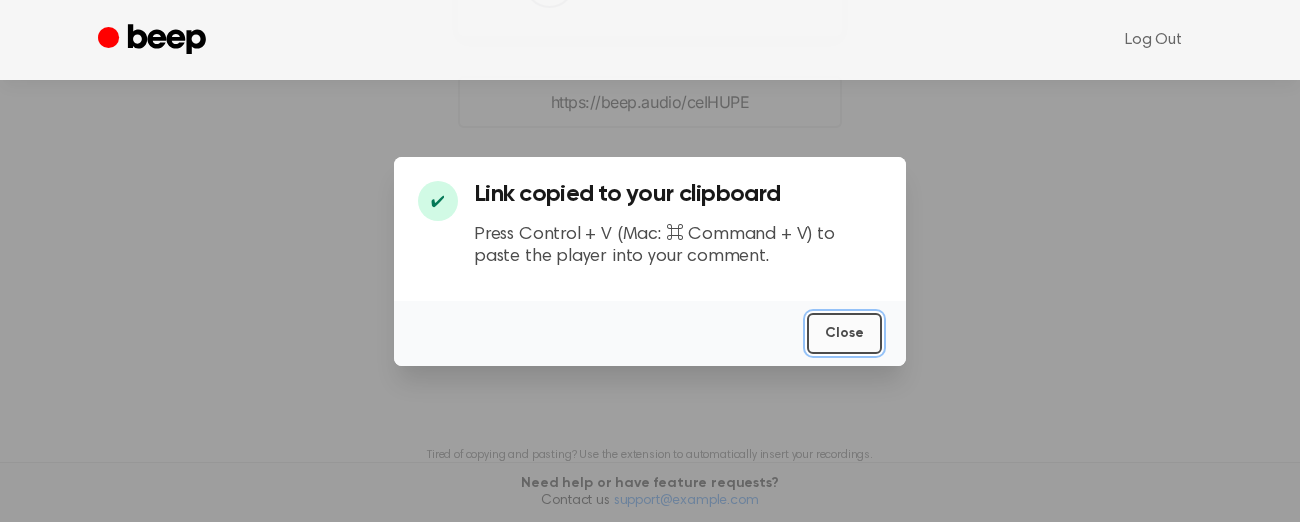 click on "Close" at bounding box center (844, 333) 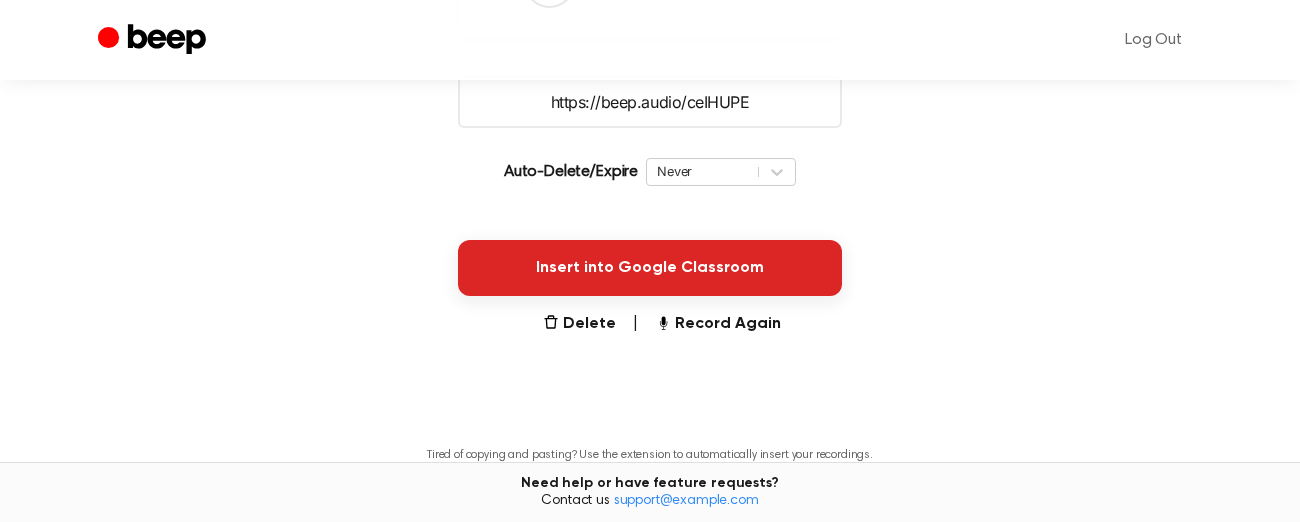 click on "Insert into Google Classroom" at bounding box center [650, 268] 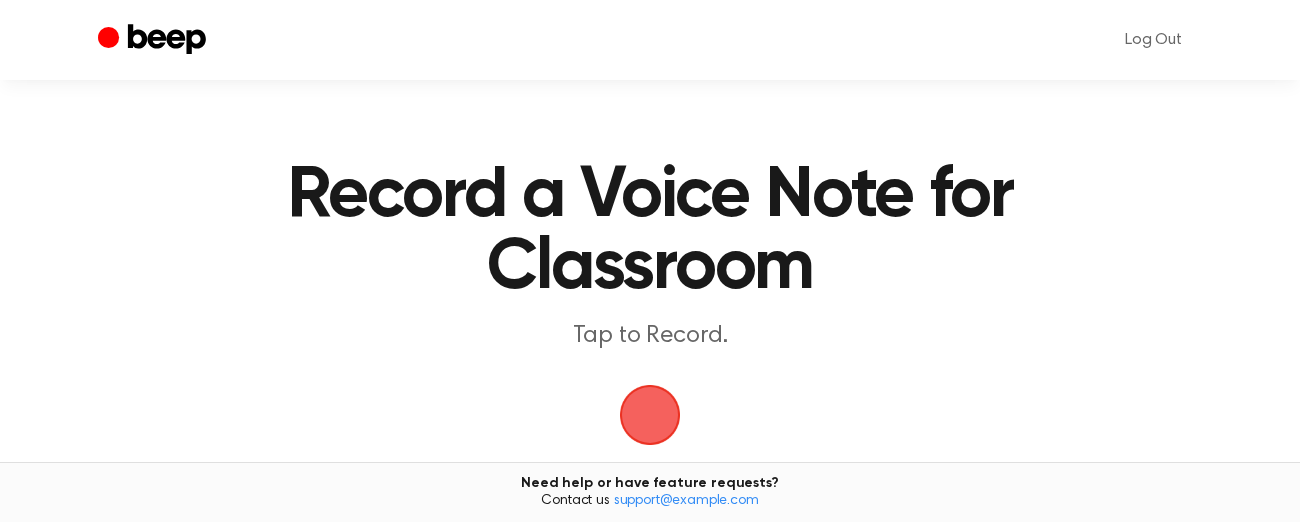 scroll, scrollTop: 25, scrollLeft: 0, axis: vertical 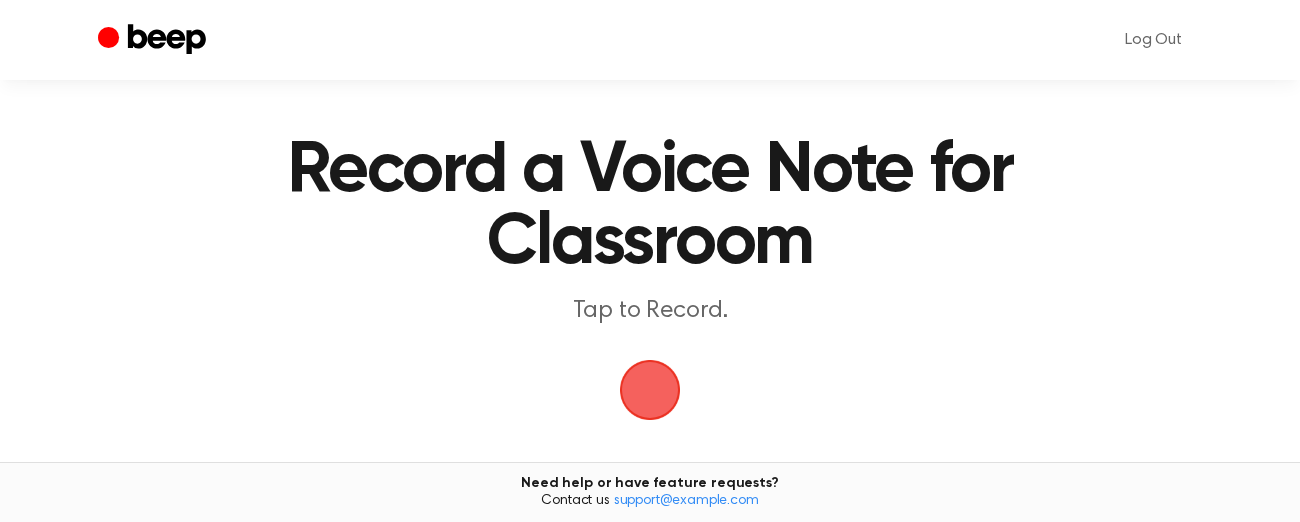 click at bounding box center (650, 390) 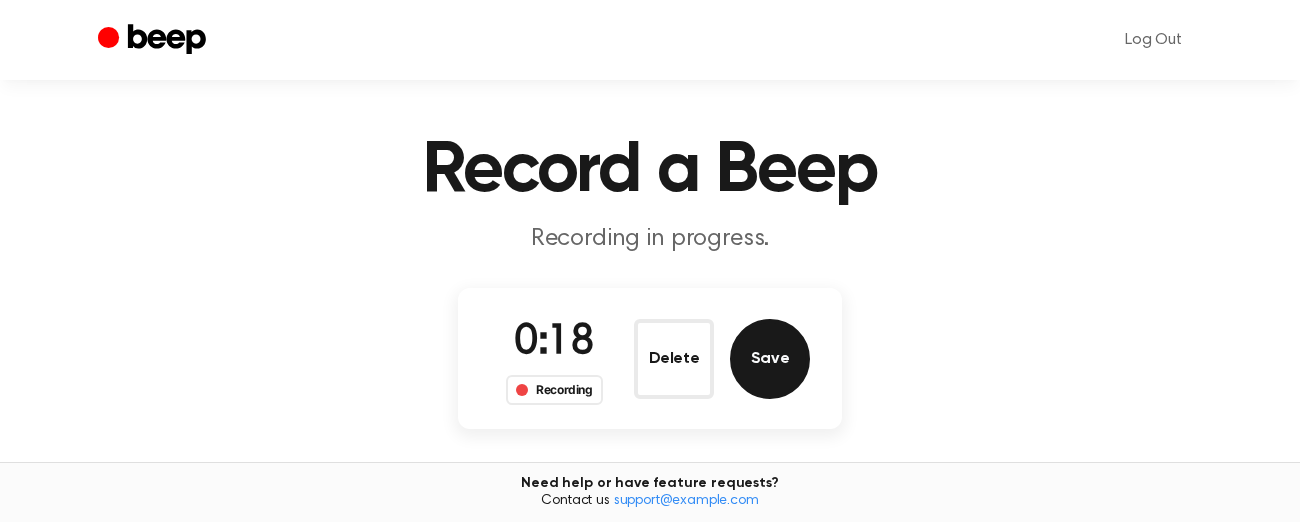 click on "Save" at bounding box center (770, 359) 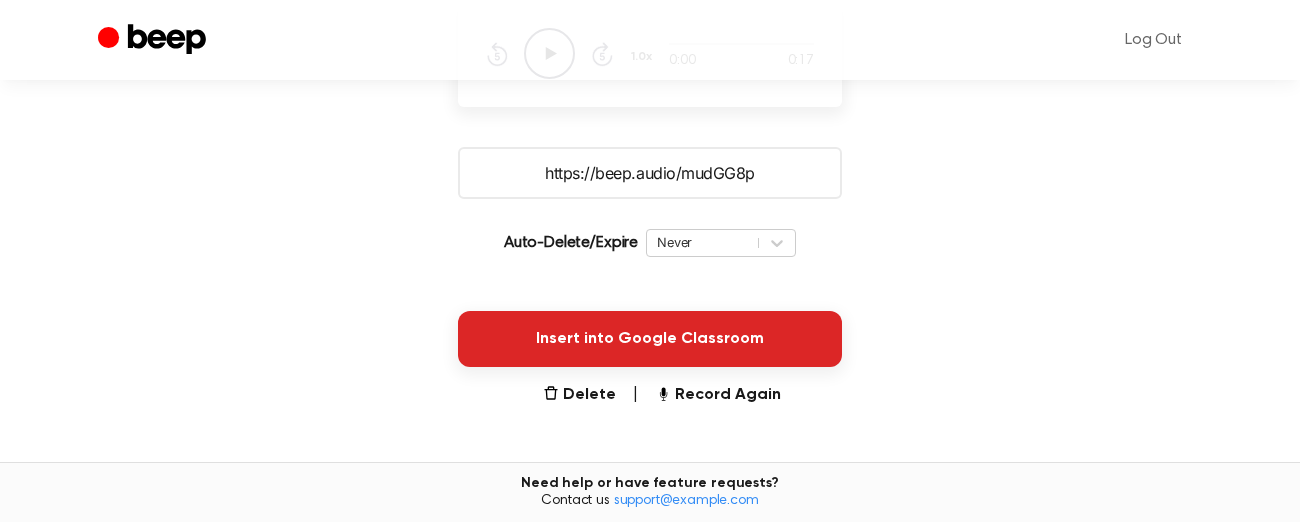 scroll, scrollTop: 319, scrollLeft: 0, axis: vertical 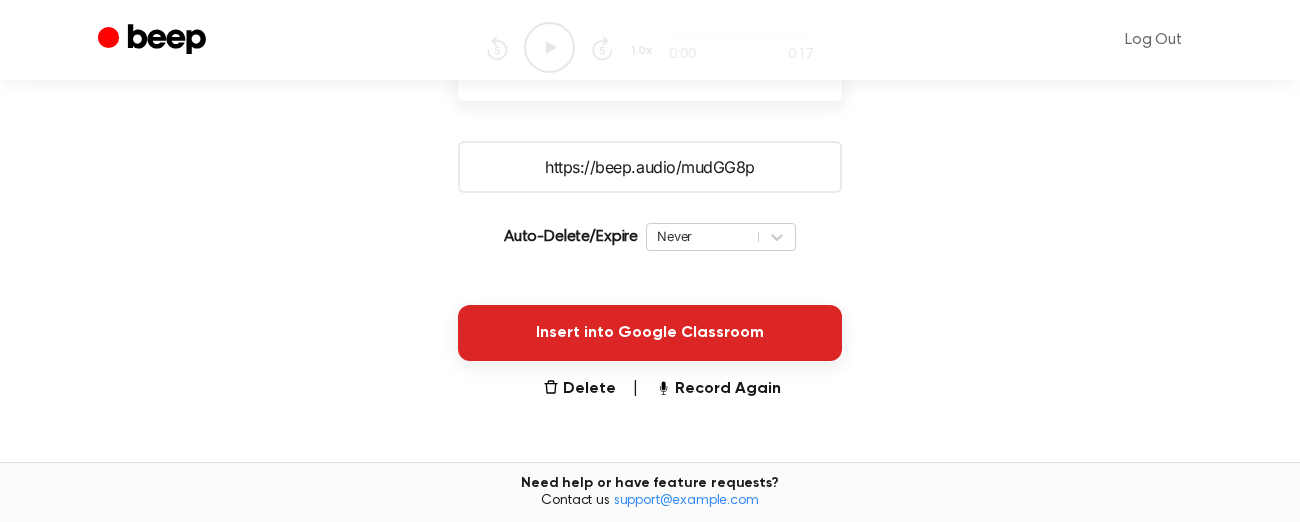 click on "Insert into Google Classroom" at bounding box center [650, 333] 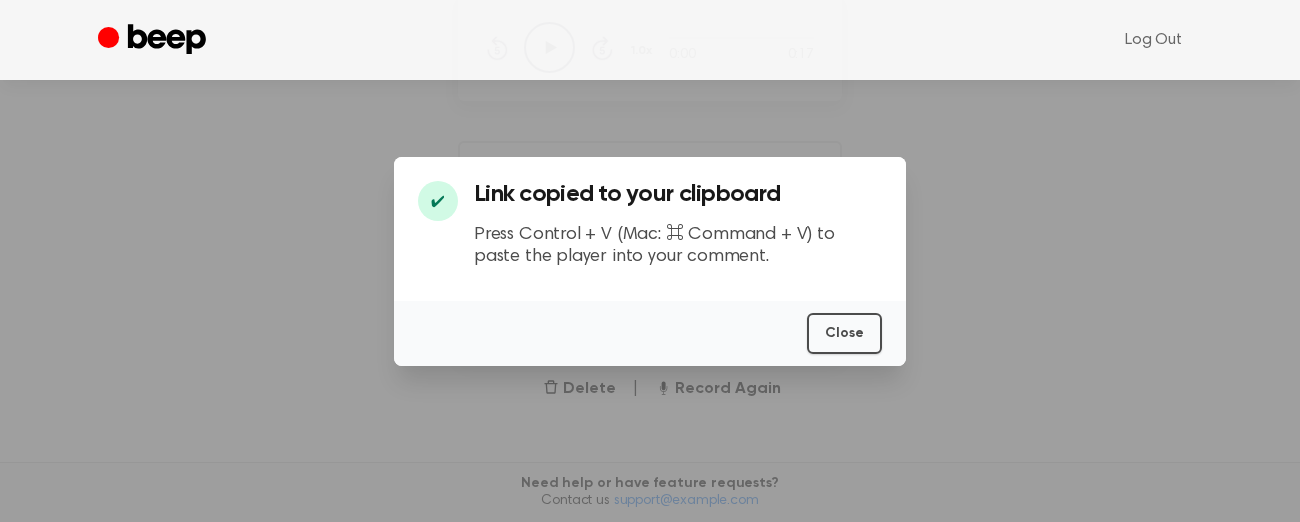 type 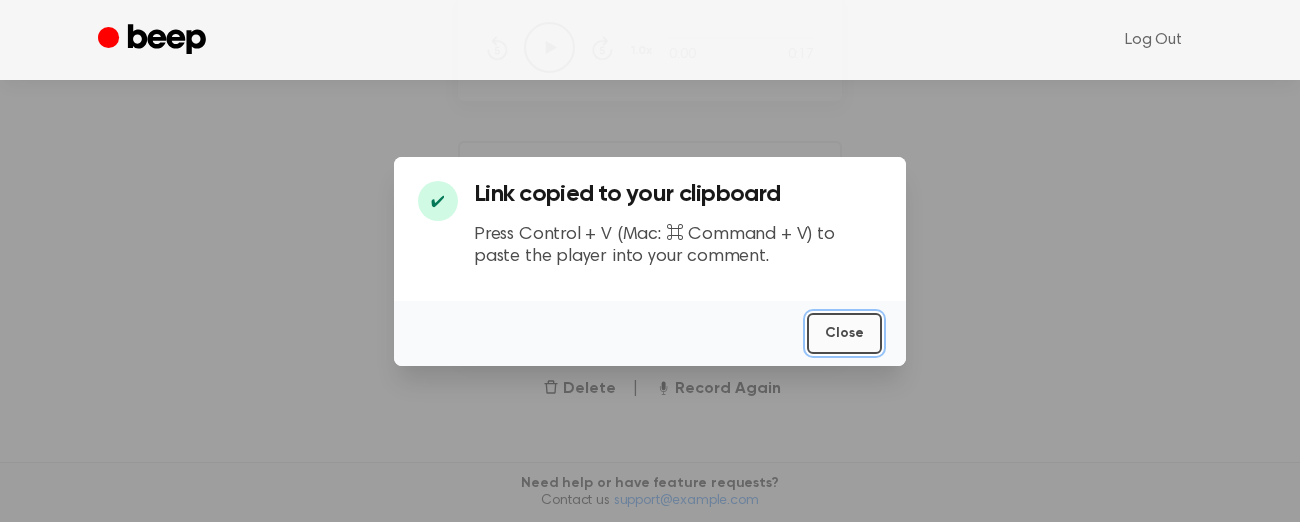 click on "Close" at bounding box center (844, 333) 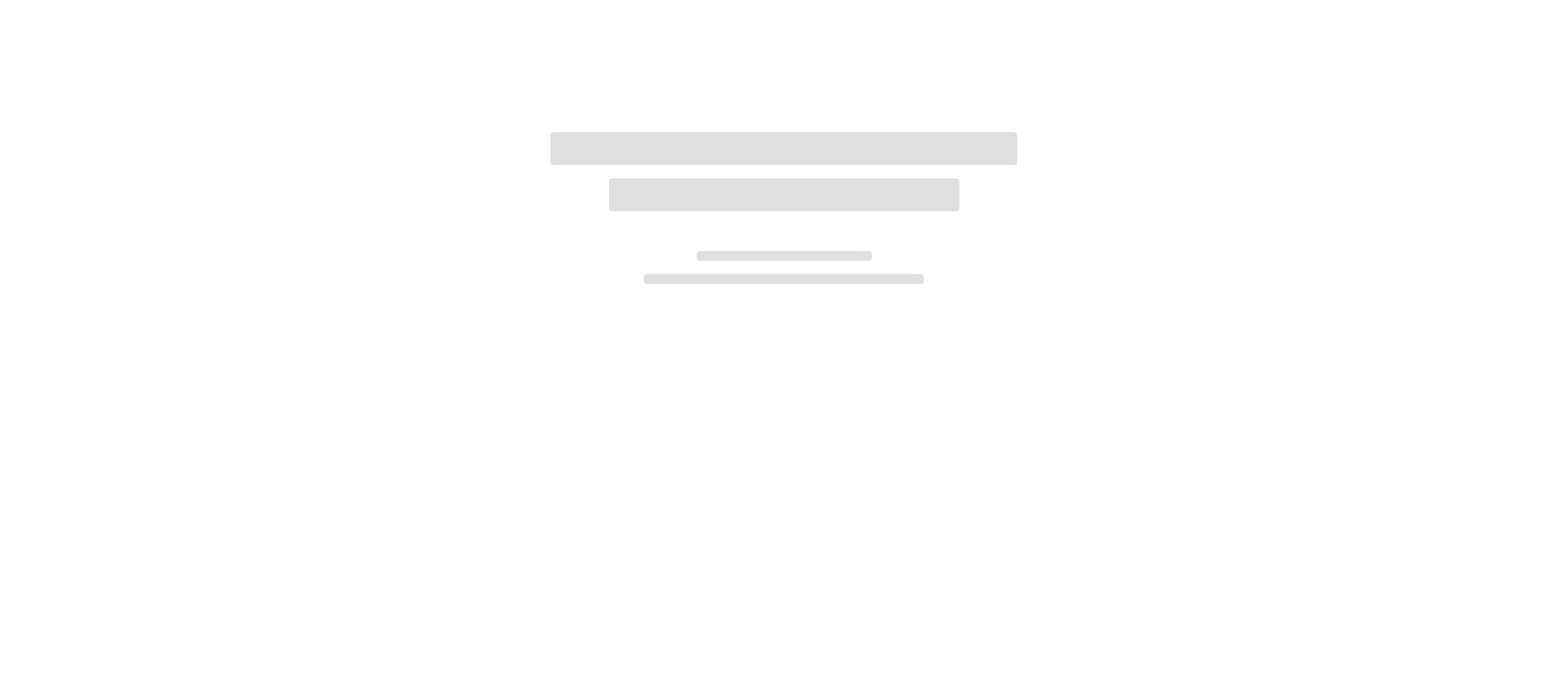scroll, scrollTop: 0, scrollLeft: 0, axis: both 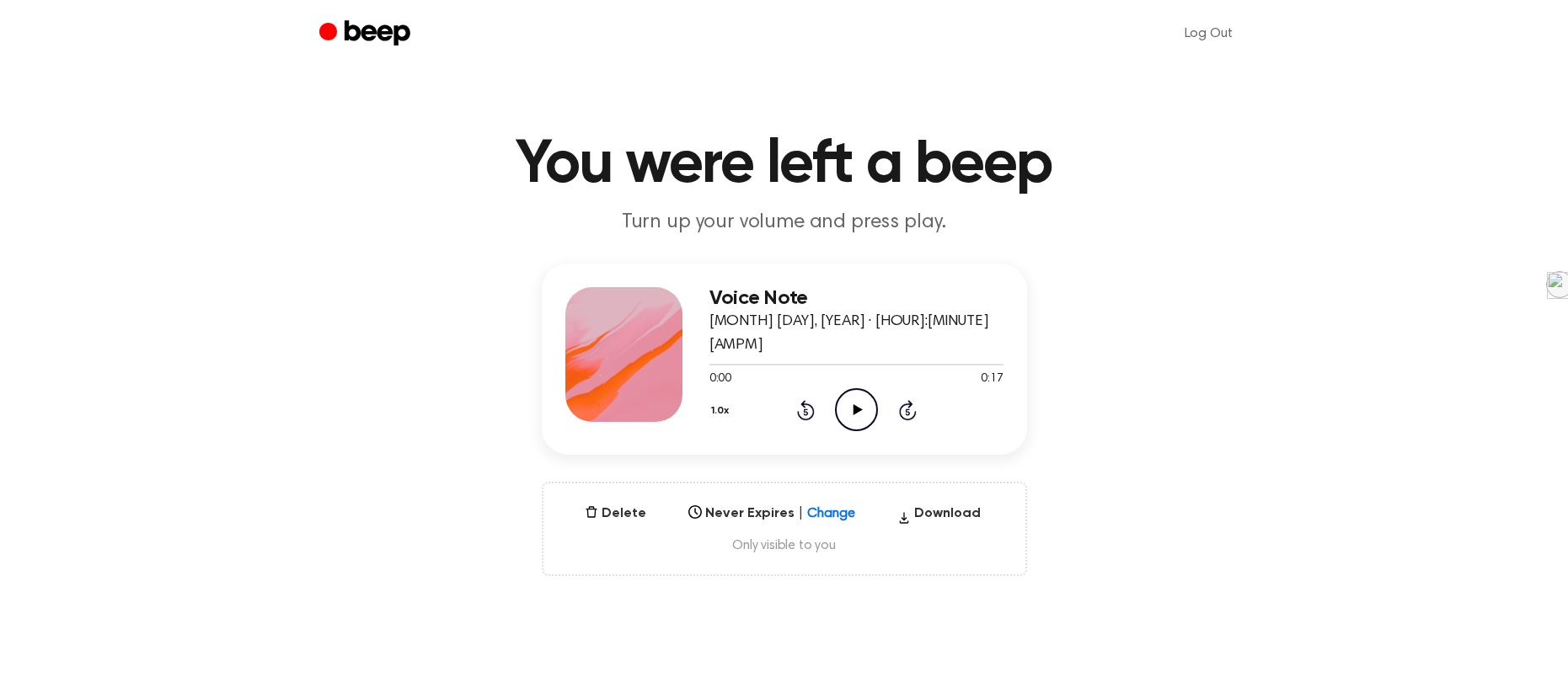 click on "Play Audio" 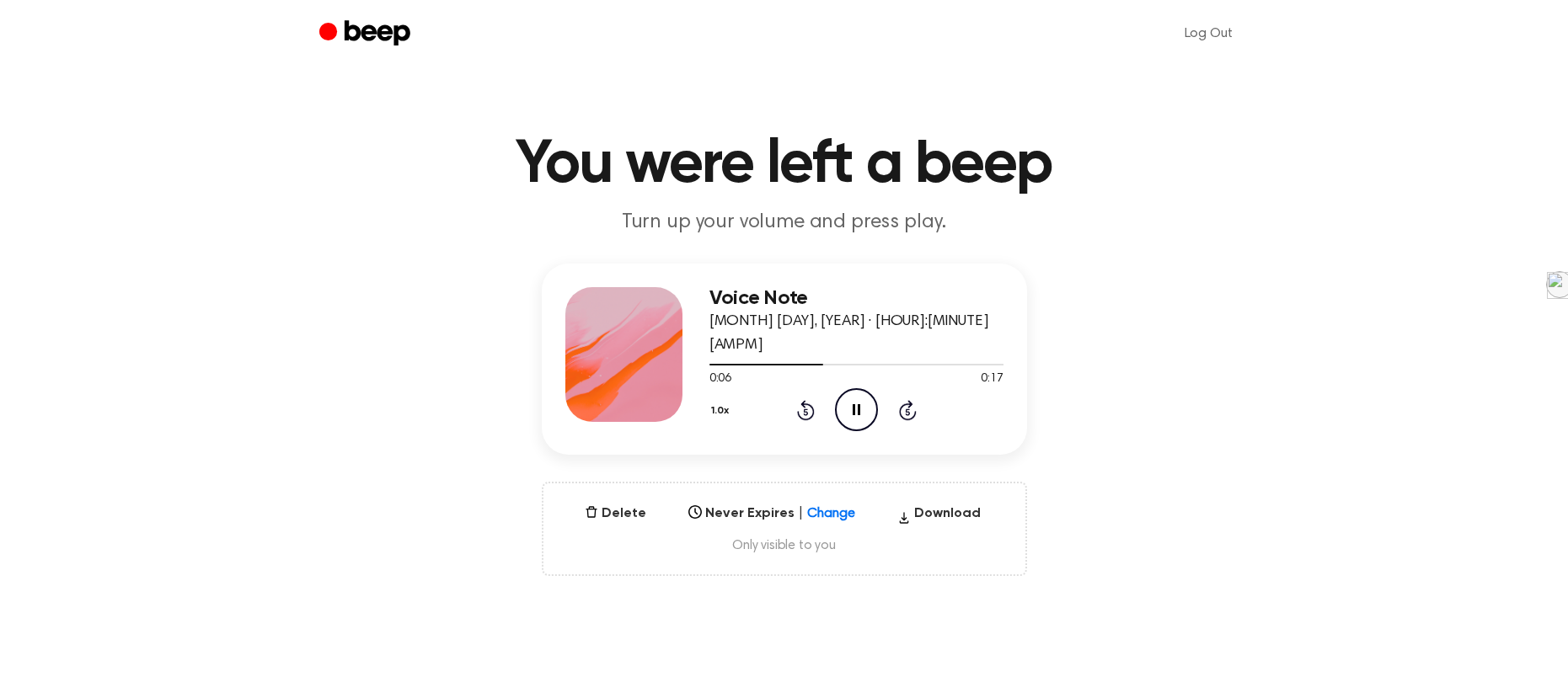 click 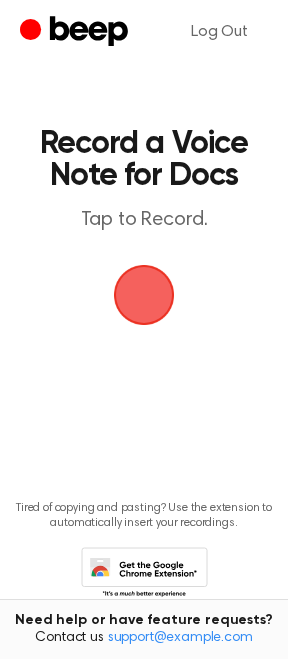 scroll, scrollTop: 0, scrollLeft: 0, axis: both 